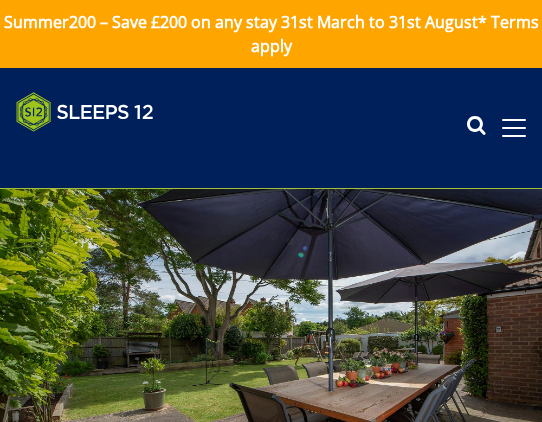 scroll, scrollTop: 0, scrollLeft: 0, axis: both 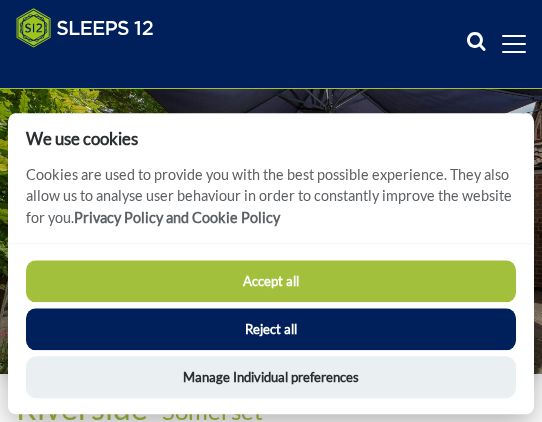 click on "Accept all" at bounding box center (271, 281) 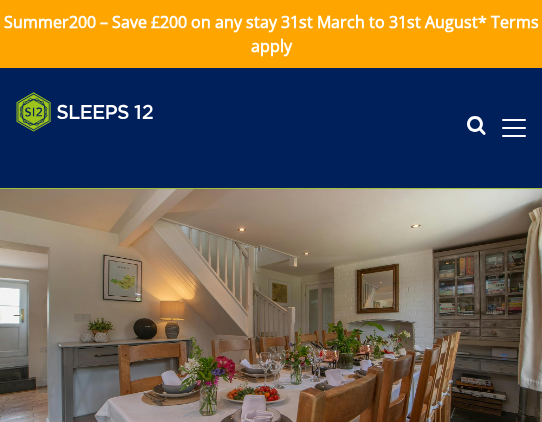 scroll, scrollTop: 35, scrollLeft: 0, axis: vertical 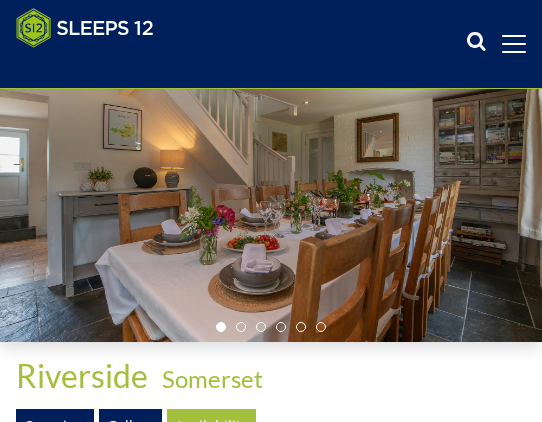 click on "Availability" at bounding box center [211, 426] 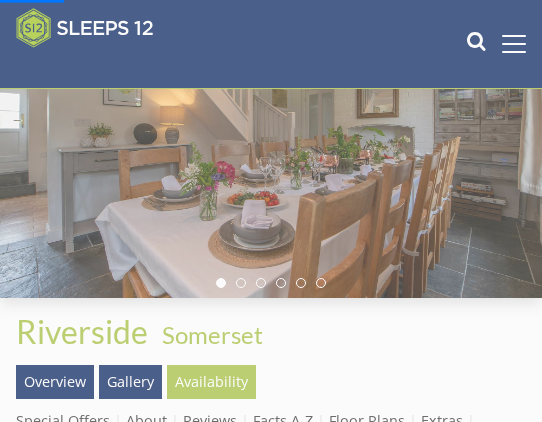 scroll, scrollTop: 196, scrollLeft: 0, axis: vertical 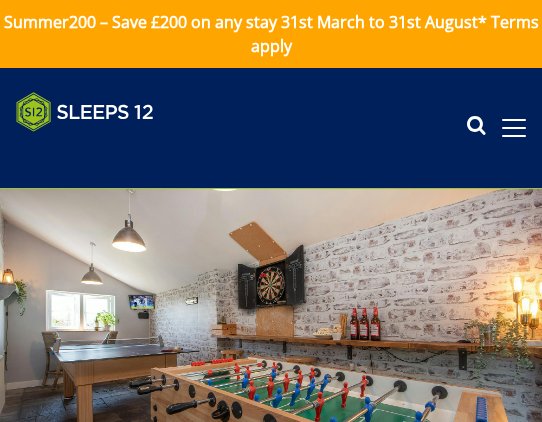 click at bounding box center [271, 341] 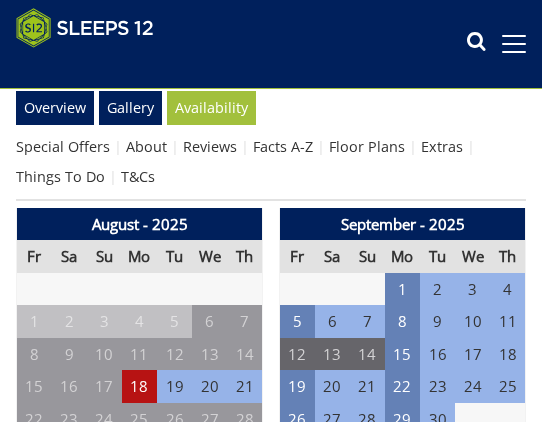 scroll, scrollTop: 439, scrollLeft: 0, axis: vertical 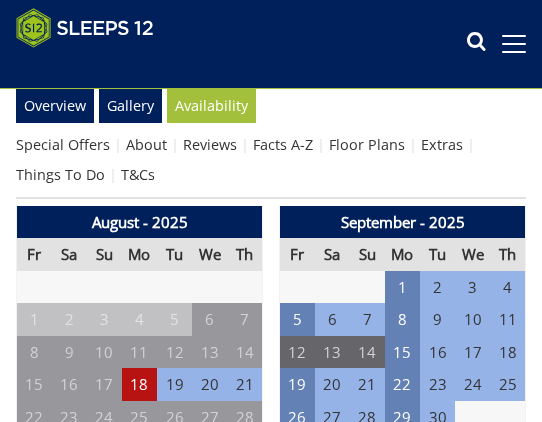 click on "20" at bounding box center [332, 384] 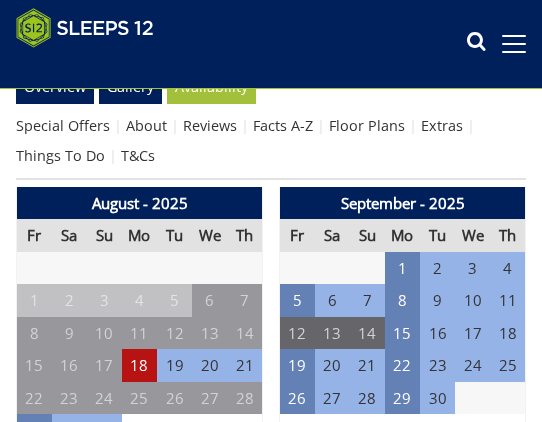 scroll, scrollTop: 453, scrollLeft: 0, axis: vertical 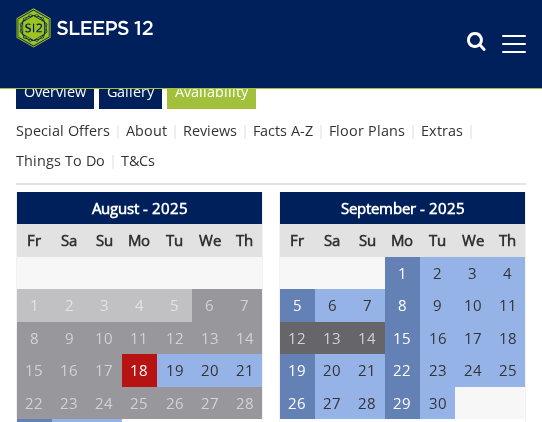 click on "20" at bounding box center (332, 370) 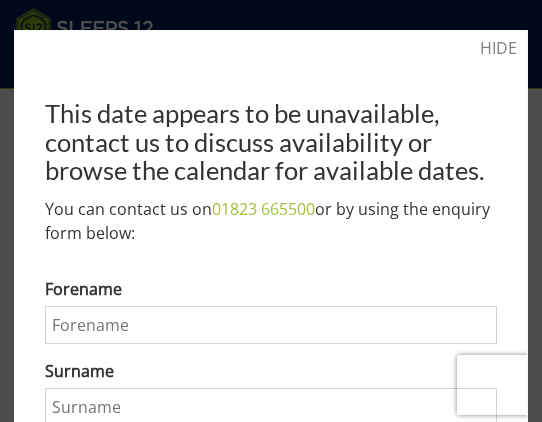 click on "HIDE" at bounding box center (498, 48) 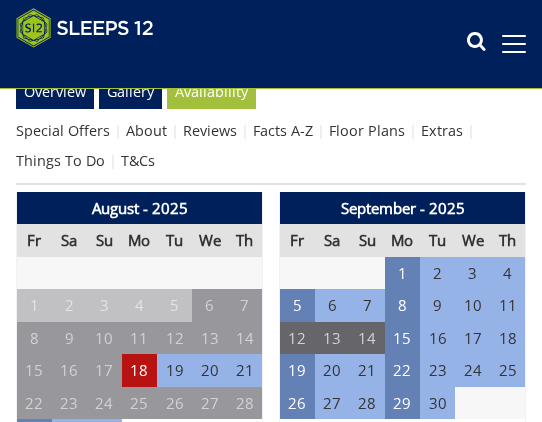 click on "20" at bounding box center (332, 370) 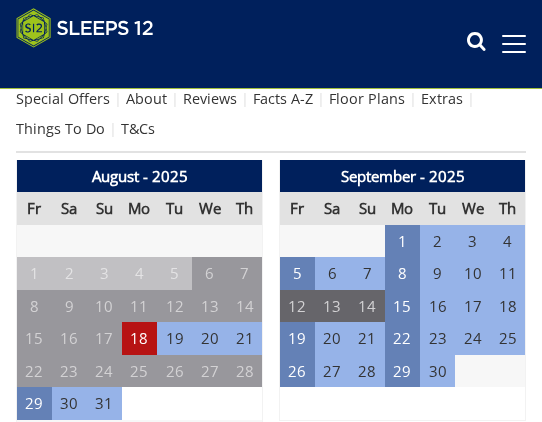 scroll, scrollTop: 486, scrollLeft: 0, axis: vertical 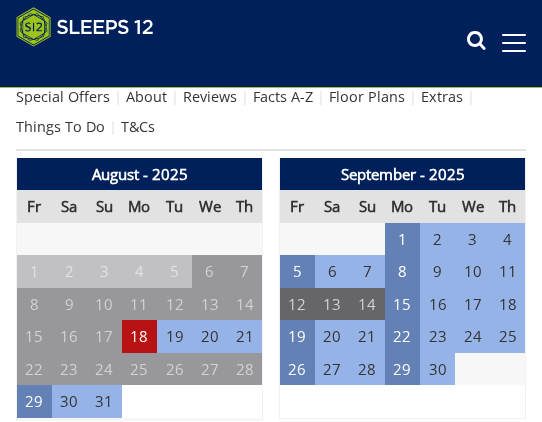 click on "21" at bounding box center (367, 337) 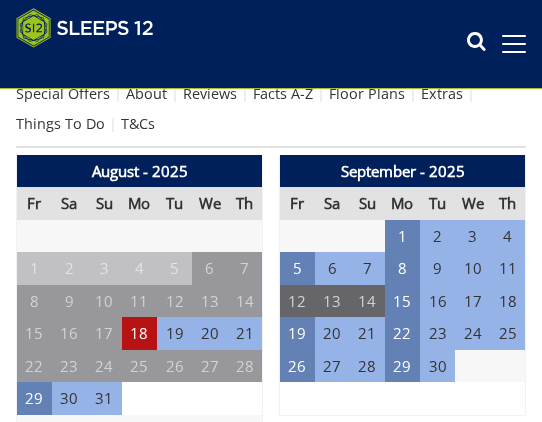 click on "19" at bounding box center (297, 333) 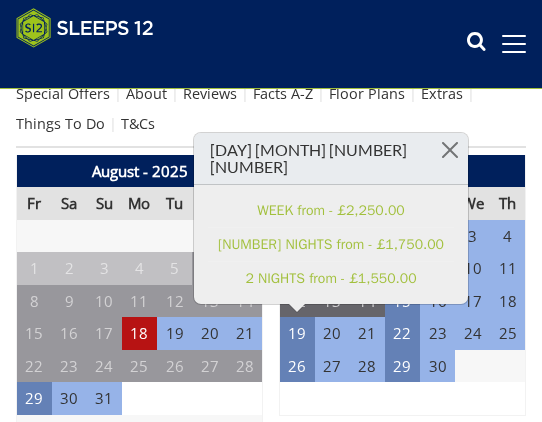 click at bounding box center [450, 150] 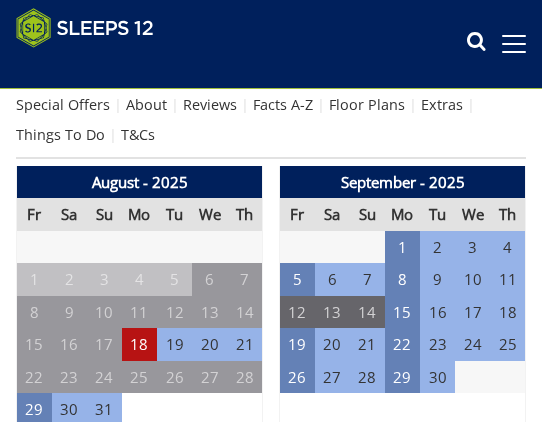 scroll, scrollTop: 480, scrollLeft: 0, axis: vertical 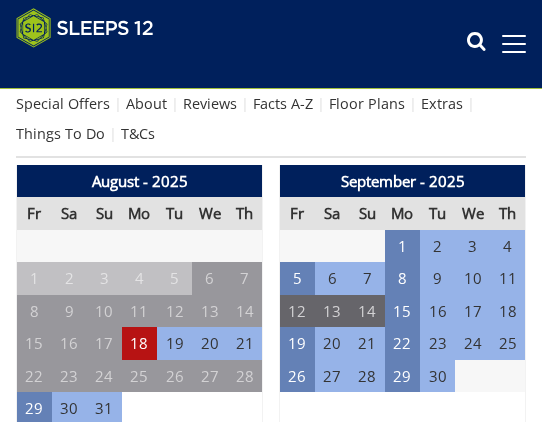 click on "20" at bounding box center [332, 343] 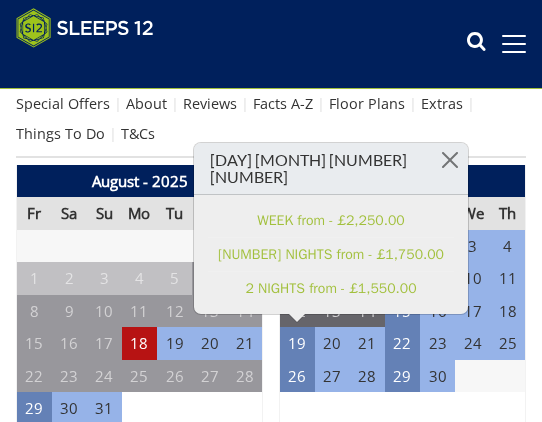 click on "20" at bounding box center (332, 343) 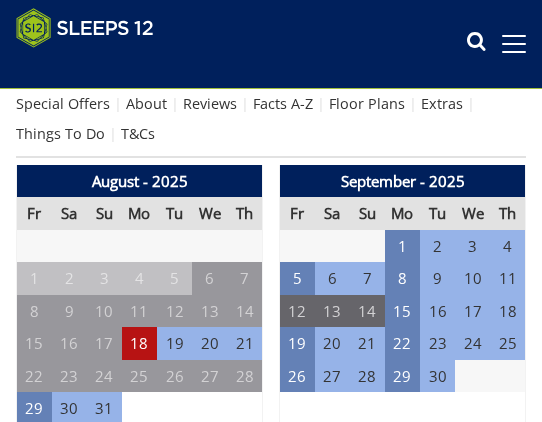 click on "19" at bounding box center [297, 343] 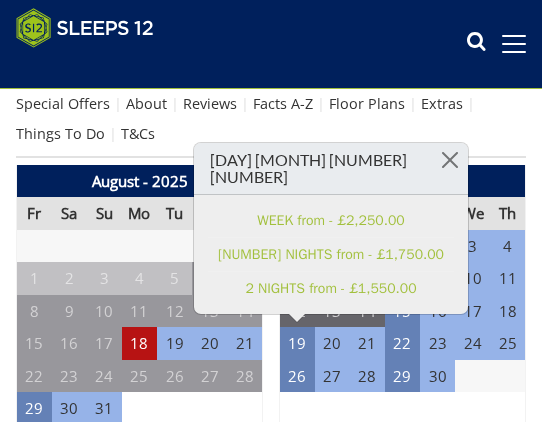 click at bounding box center (450, 160) 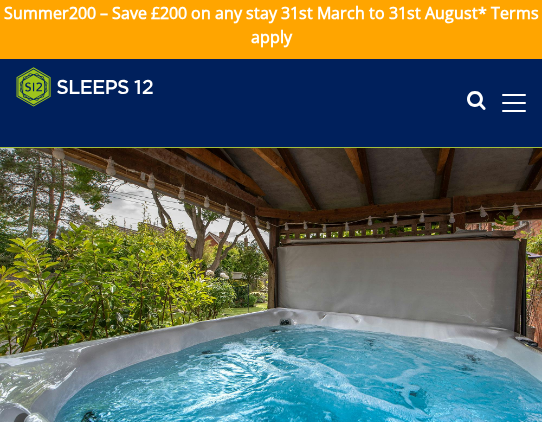 scroll, scrollTop: 0, scrollLeft: 0, axis: both 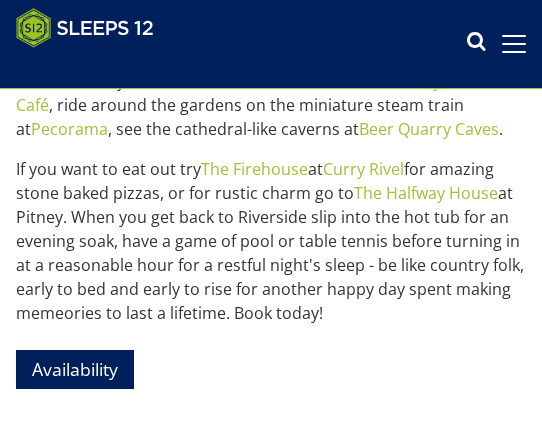 click on "Availability" at bounding box center (75, 369) 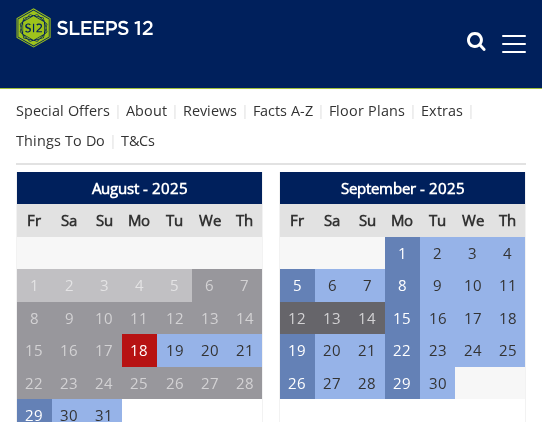 scroll, scrollTop: 473, scrollLeft: 0, axis: vertical 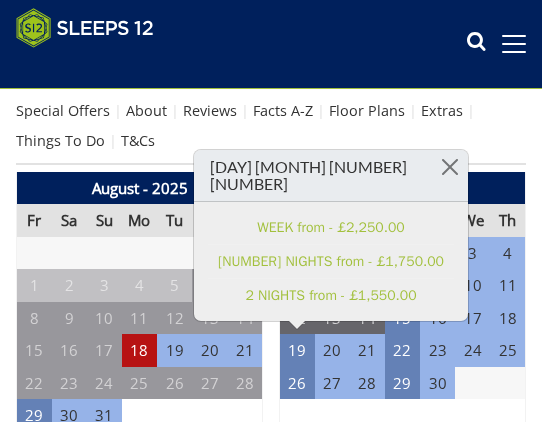 click at bounding box center [450, 167] 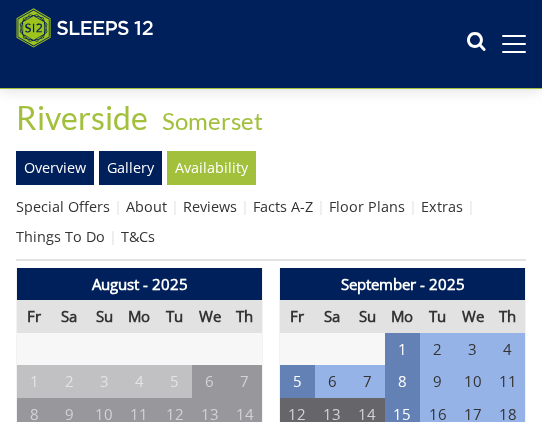 scroll, scrollTop: 378, scrollLeft: 0, axis: vertical 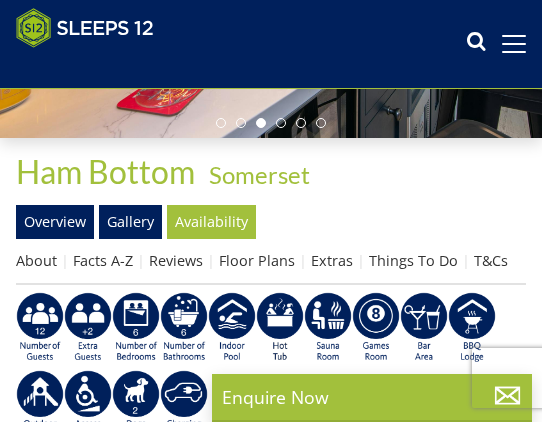 click on "Availability" at bounding box center (211, 222) 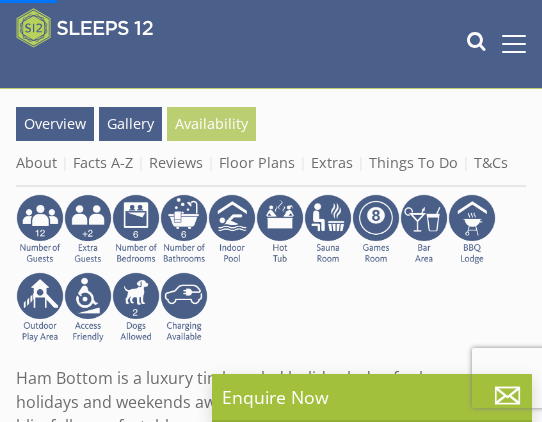 scroll, scrollTop: 456, scrollLeft: 0, axis: vertical 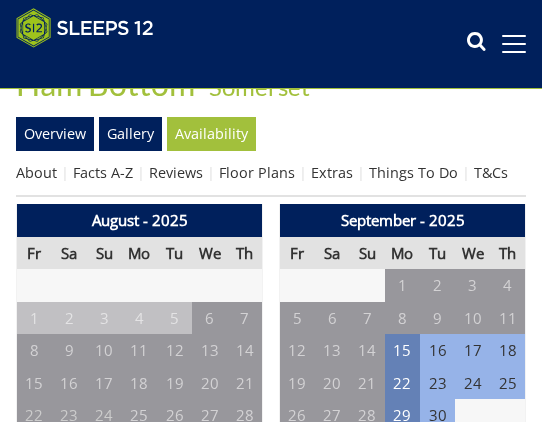 click on "19" at bounding box center (297, 383) 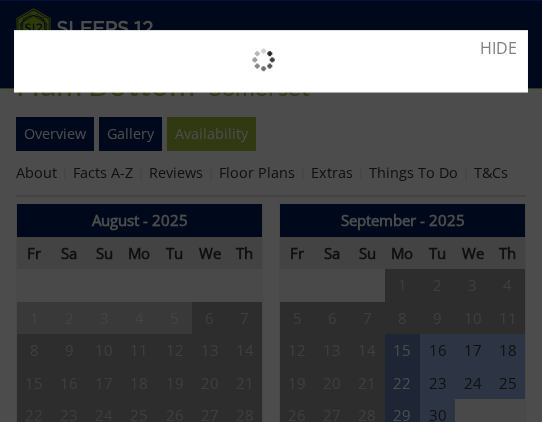scroll, scrollTop: 411, scrollLeft: 0, axis: vertical 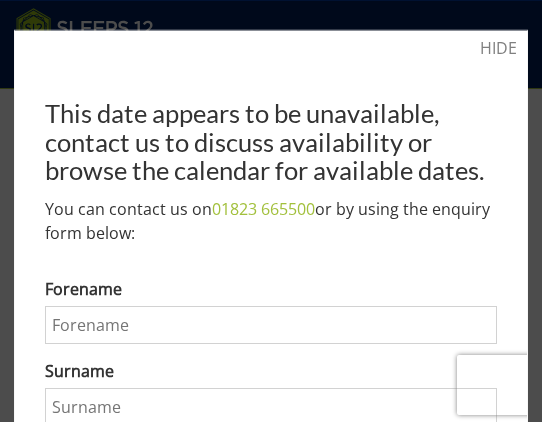 click on "HIDE" at bounding box center (498, 48) 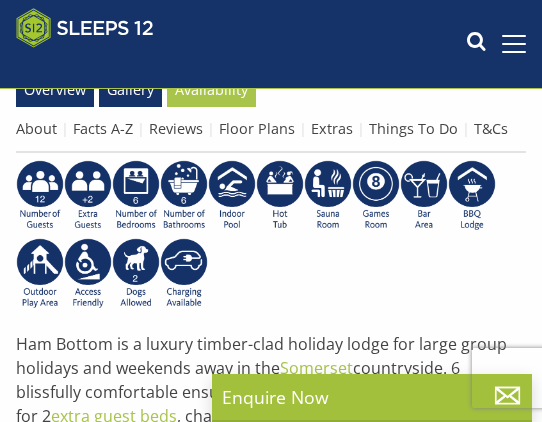 scroll, scrollTop: 457, scrollLeft: 0, axis: vertical 